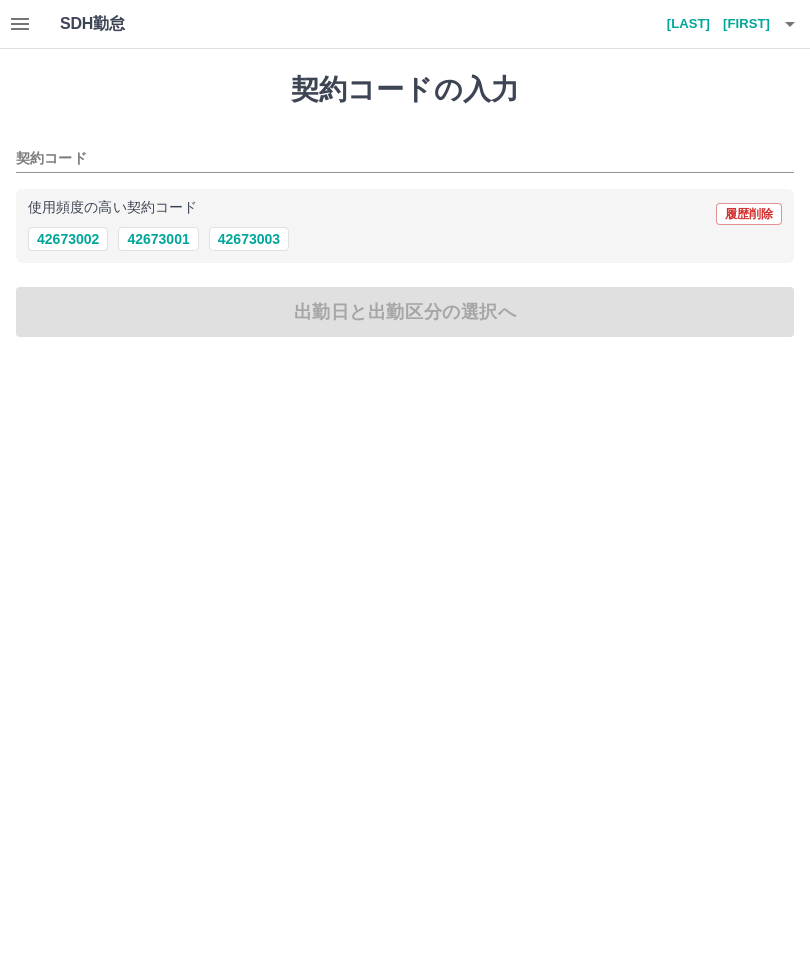 scroll, scrollTop: 0, scrollLeft: 0, axis: both 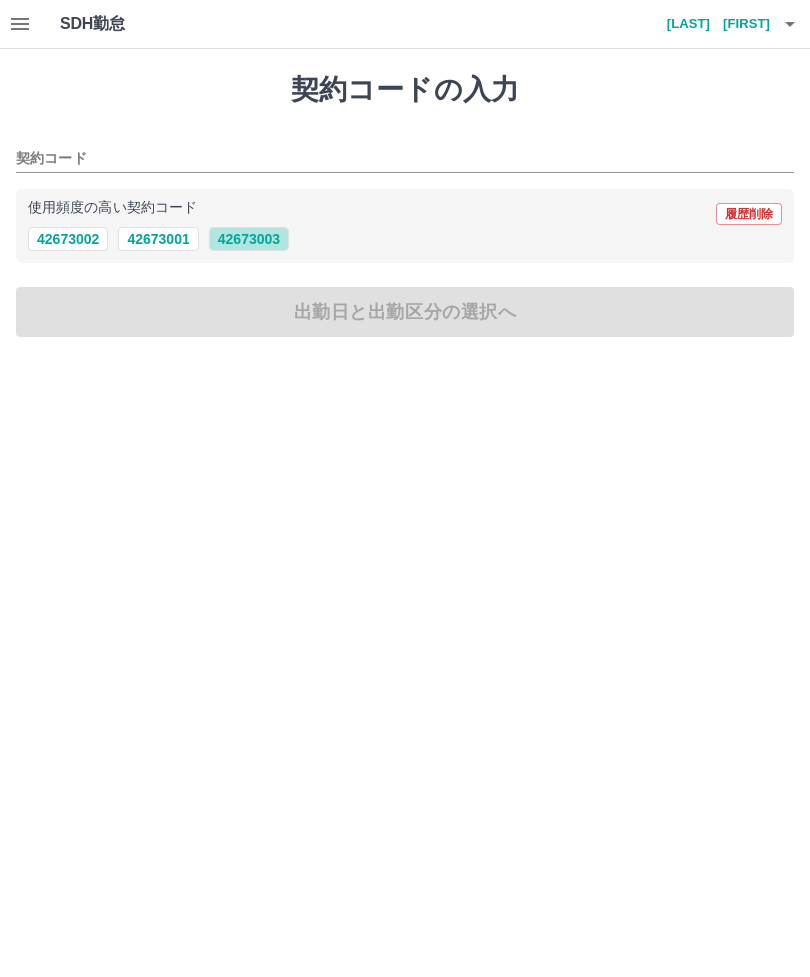 click on "42673003" at bounding box center (249, 239) 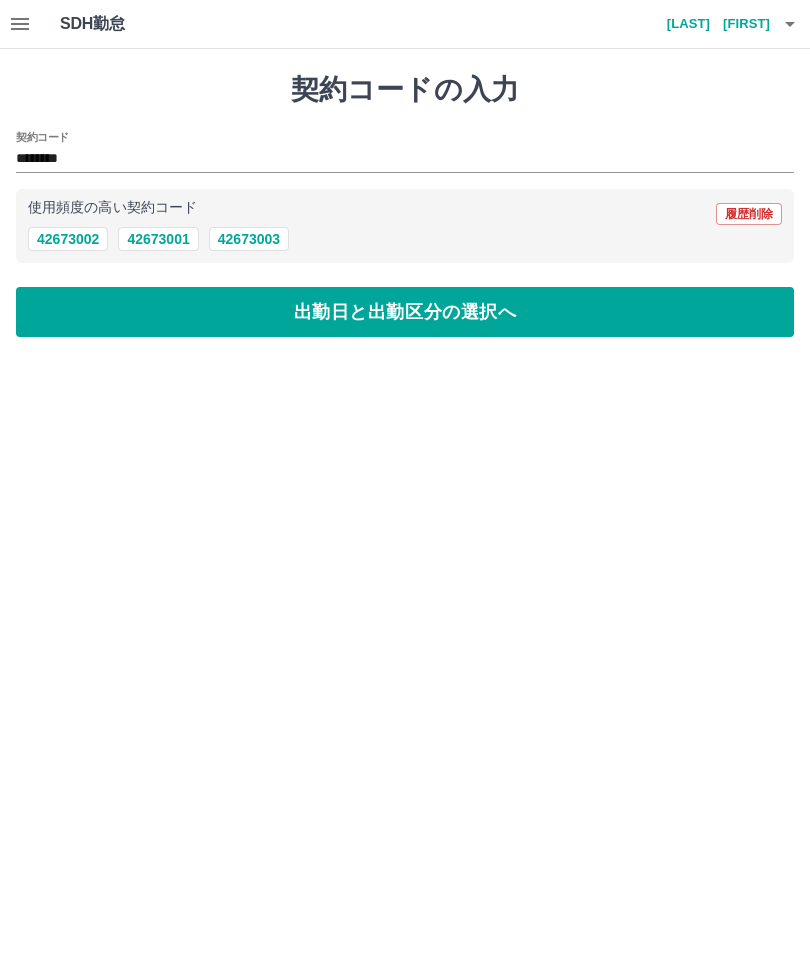 click on "出勤日と出勤区分の選択へ" at bounding box center (405, 312) 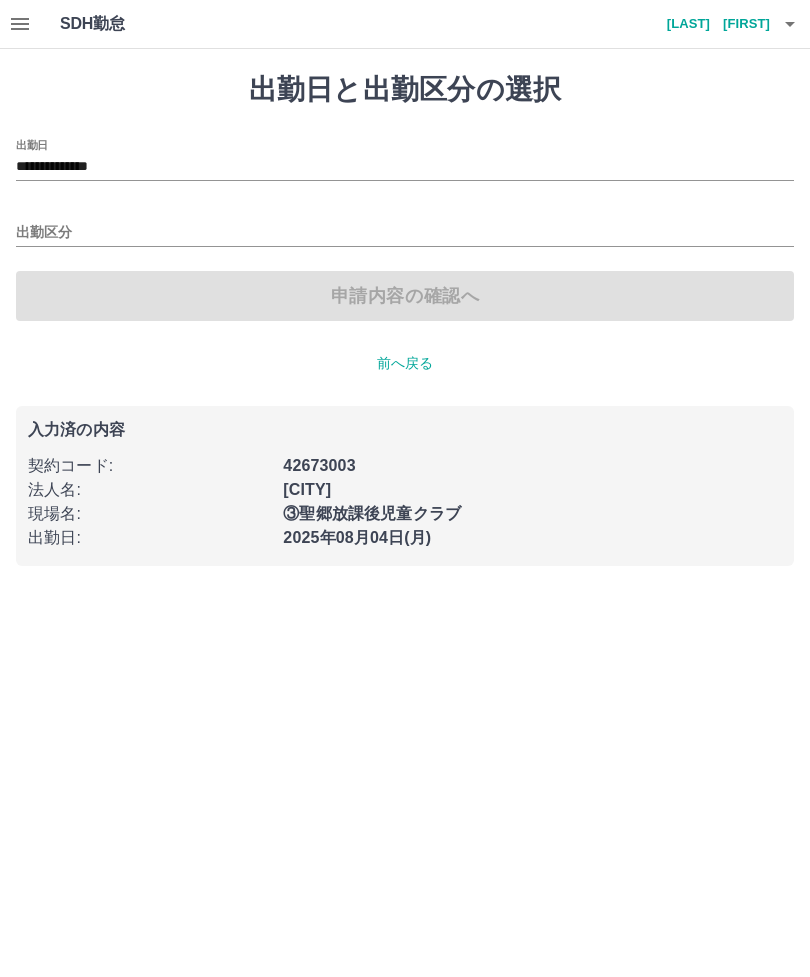 click on "出勤区分" at bounding box center [405, 233] 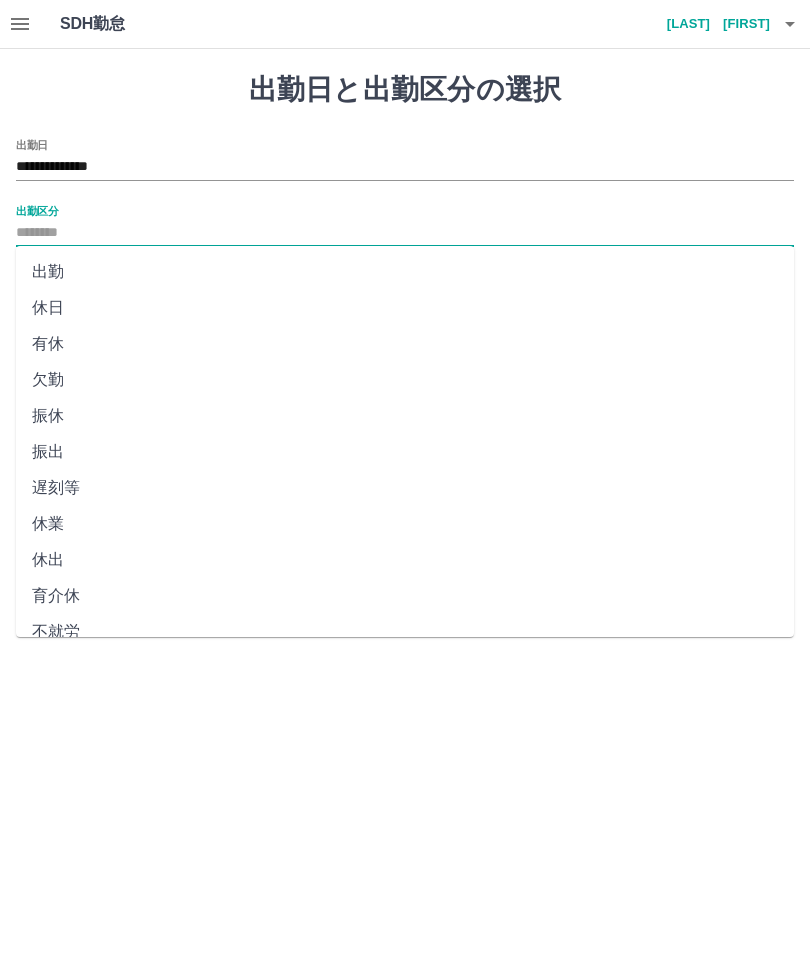 click on "出勤" at bounding box center (405, 272) 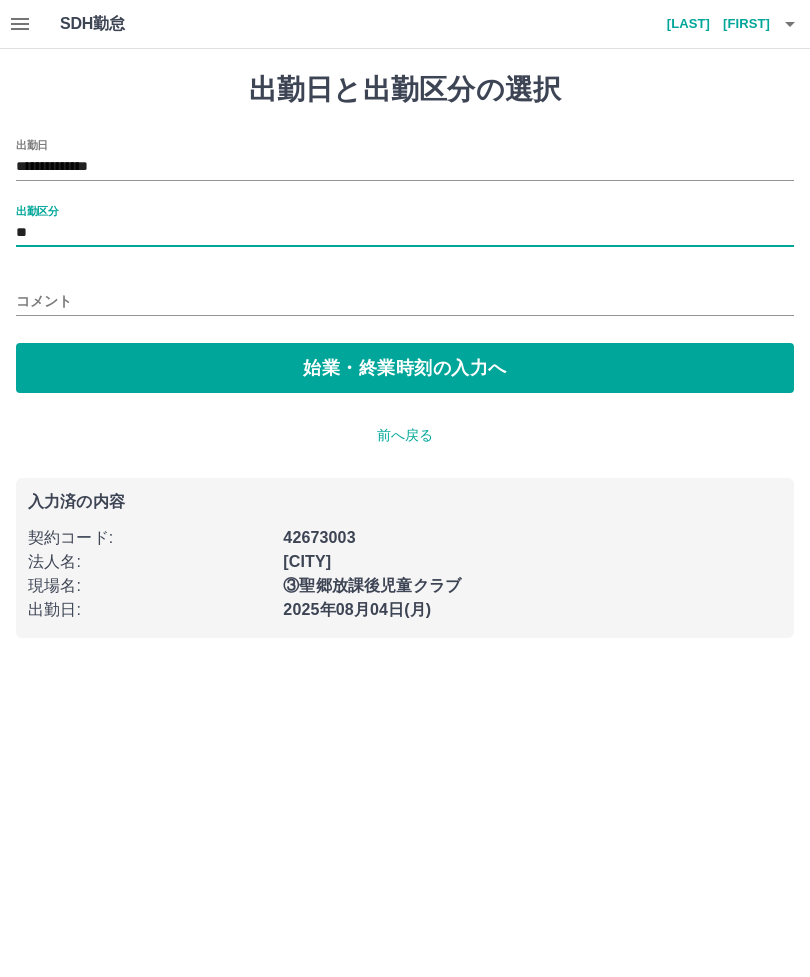 click on "始業・終業時刻の入力へ" at bounding box center (405, 368) 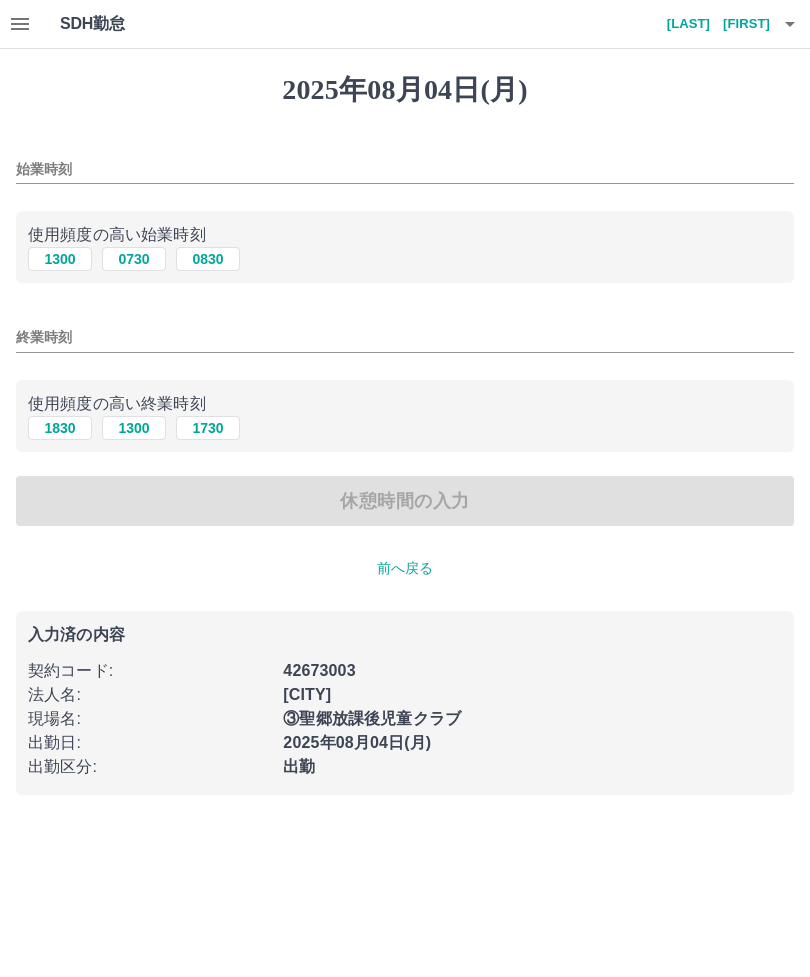 click on "0730" at bounding box center (134, 259) 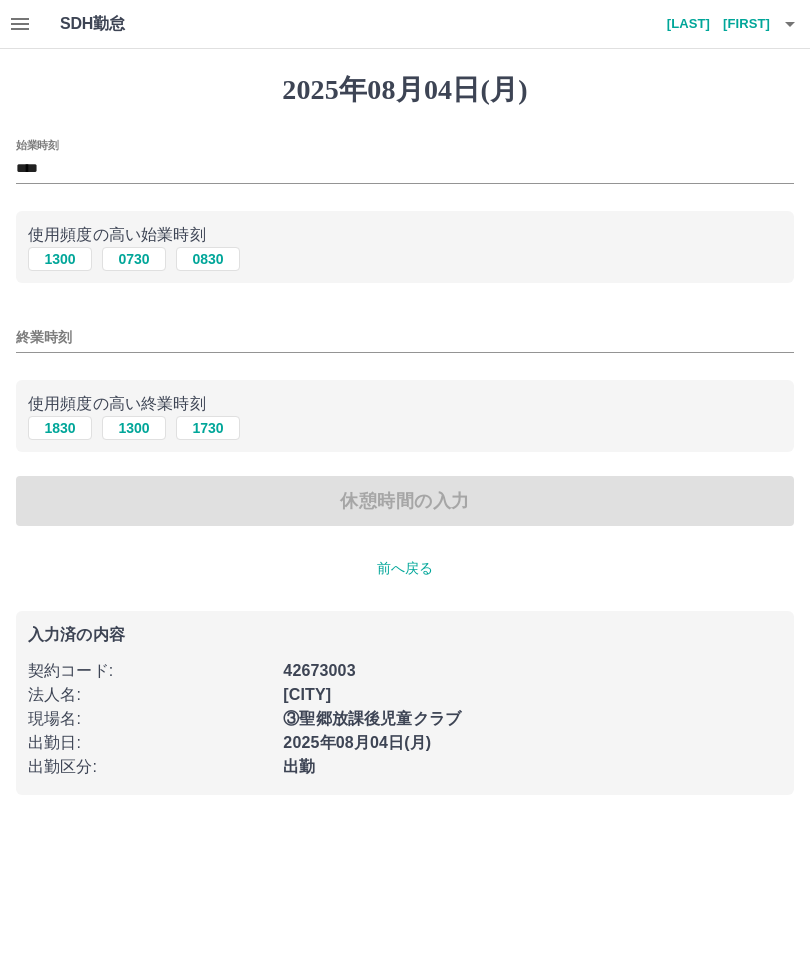 click on "終業時刻" at bounding box center (405, 337) 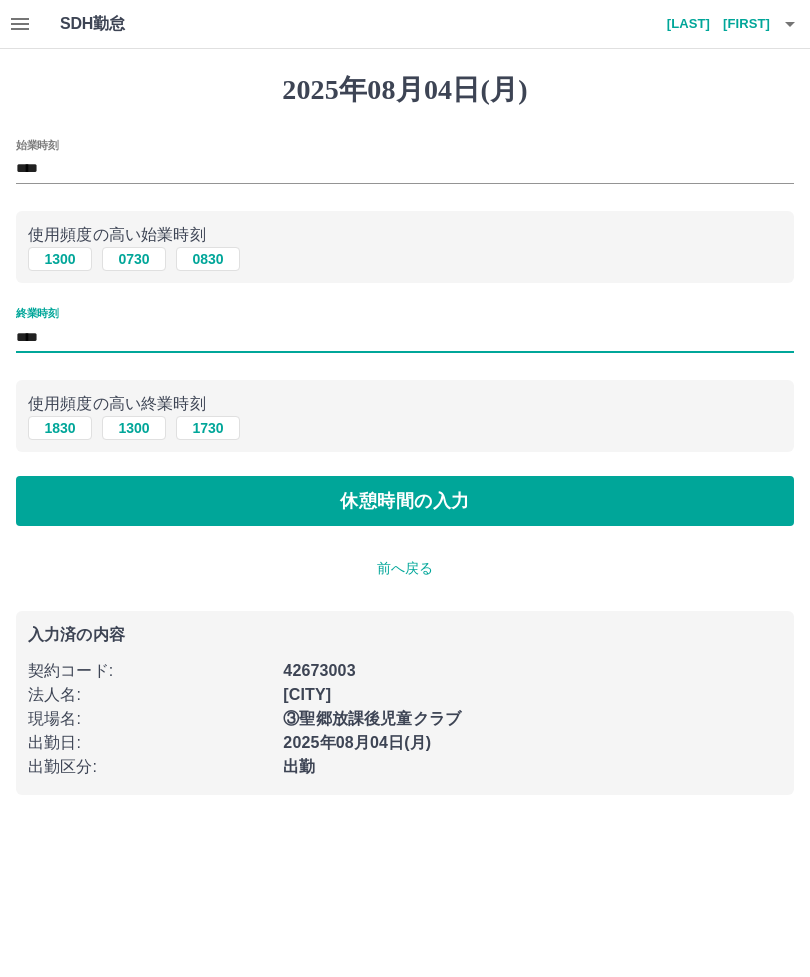 type on "****" 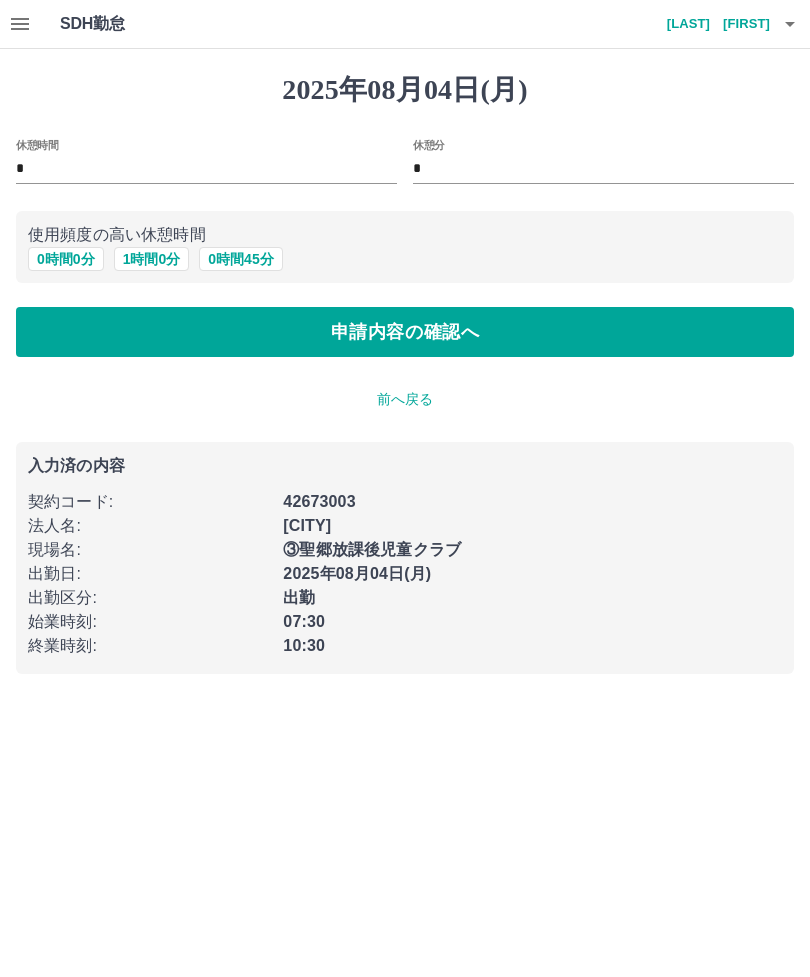 click on "申請内容の確認へ" at bounding box center [405, 332] 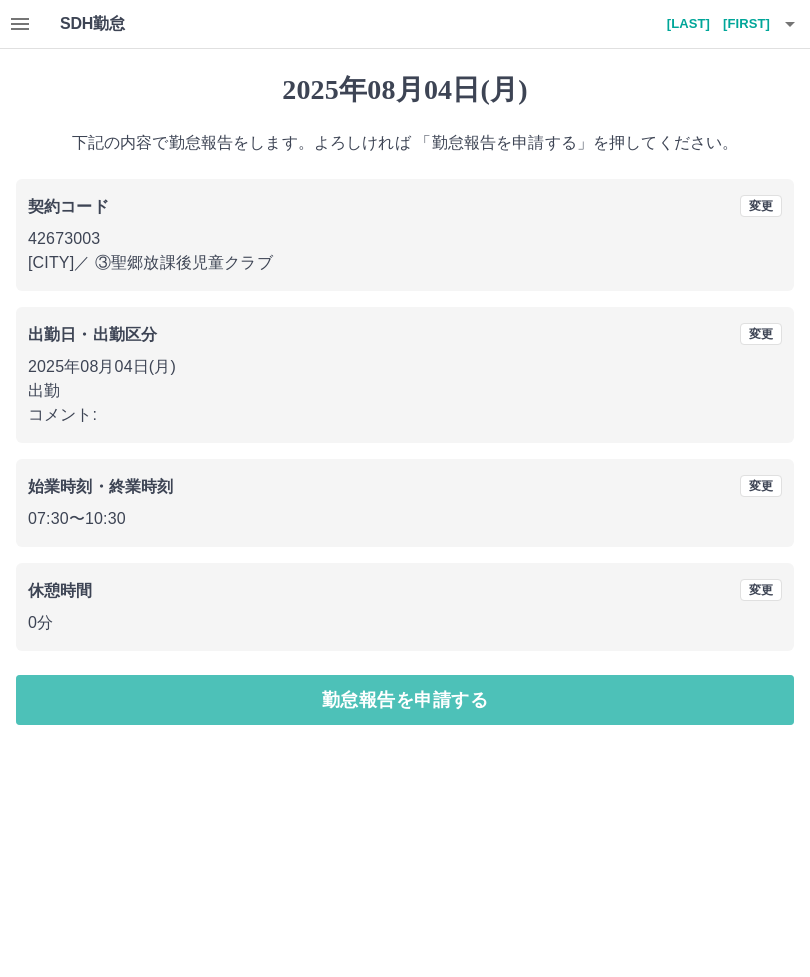 click on "勤怠報告を申請する" at bounding box center (405, 700) 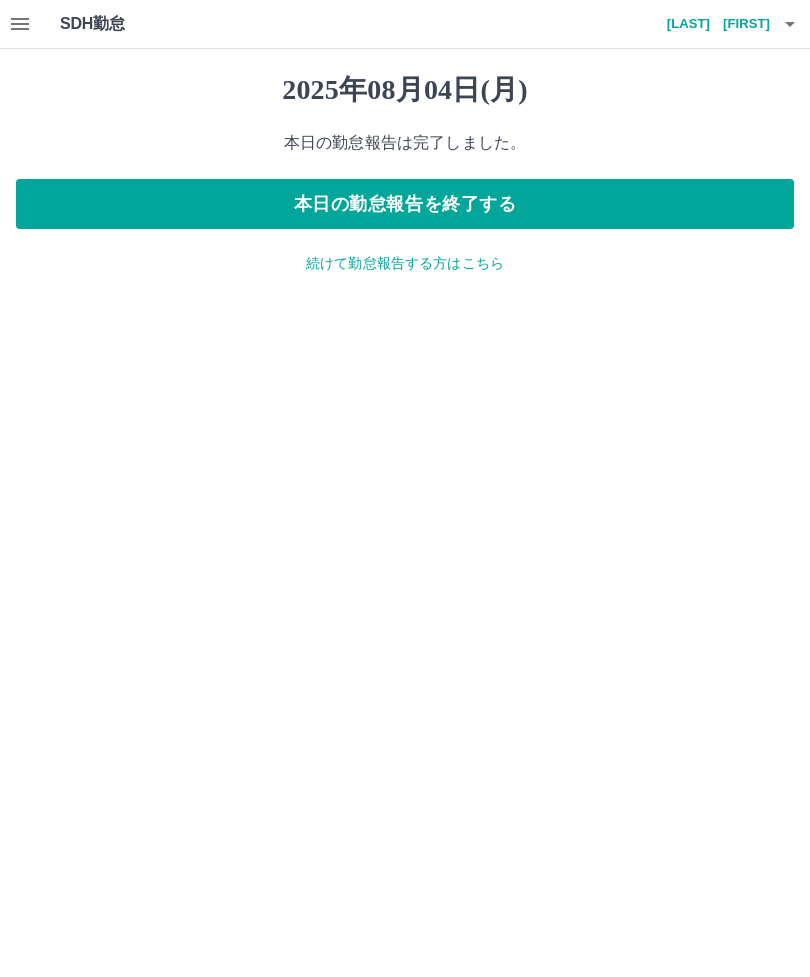 click on "続けて勤怠報告する方はこちら" at bounding box center (405, 263) 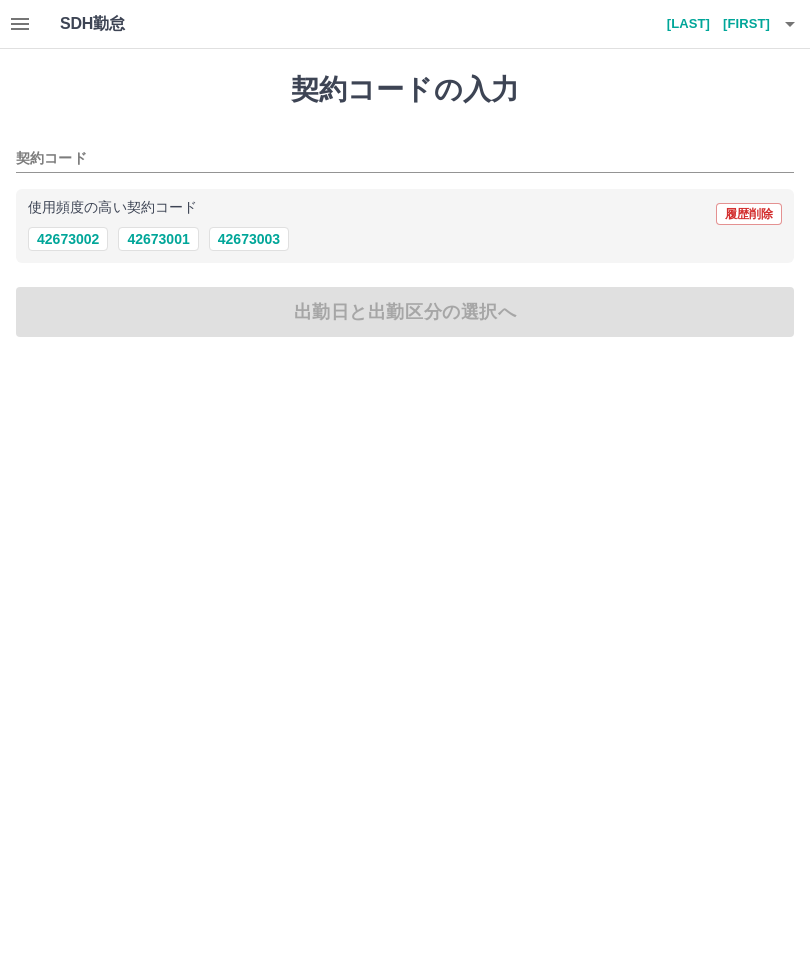 click on "42673003" at bounding box center [249, 239] 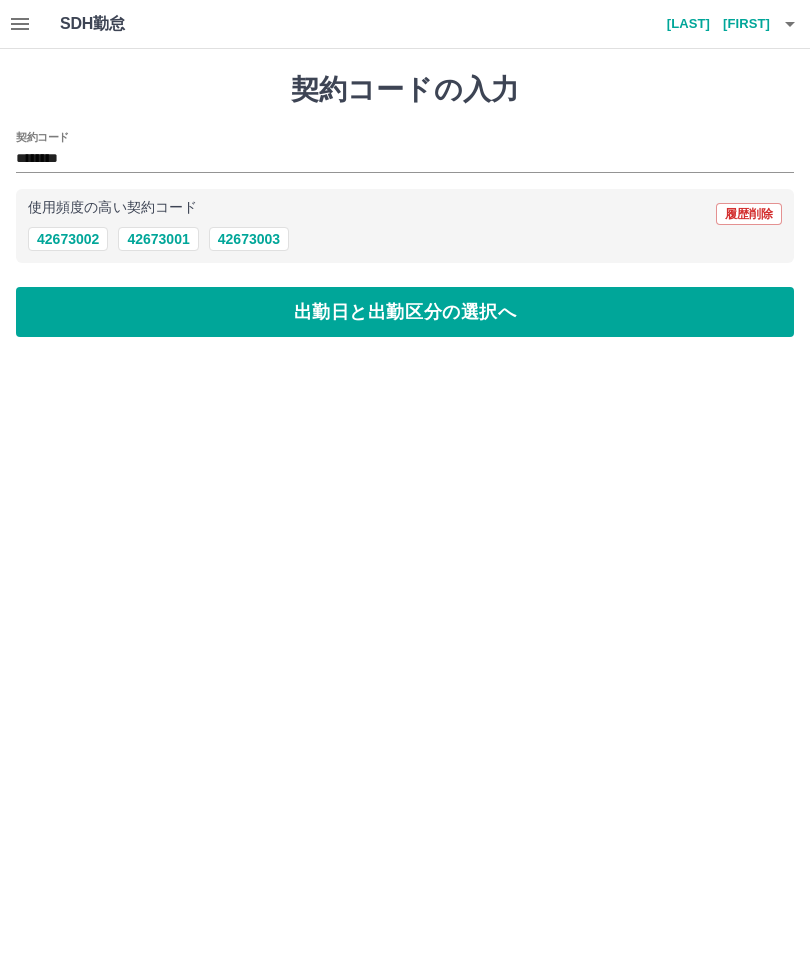 click on "出勤日と出勤区分の選択へ" at bounding box center [405, 312] 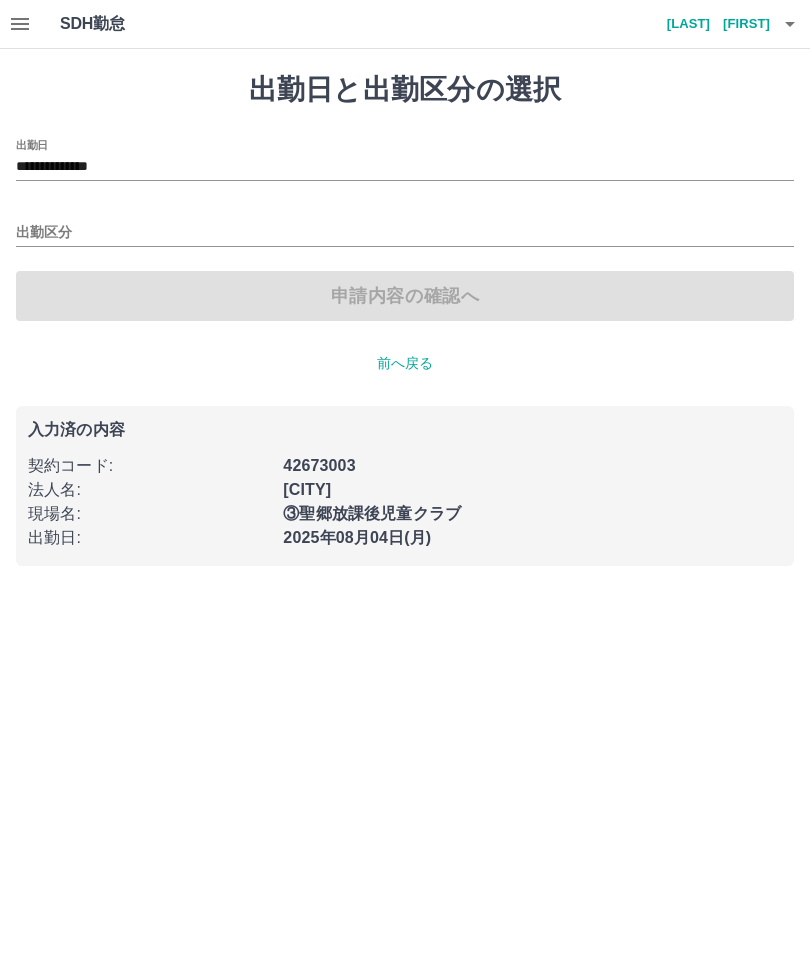 click on "出勤区分" at bounding box center [405, 233] 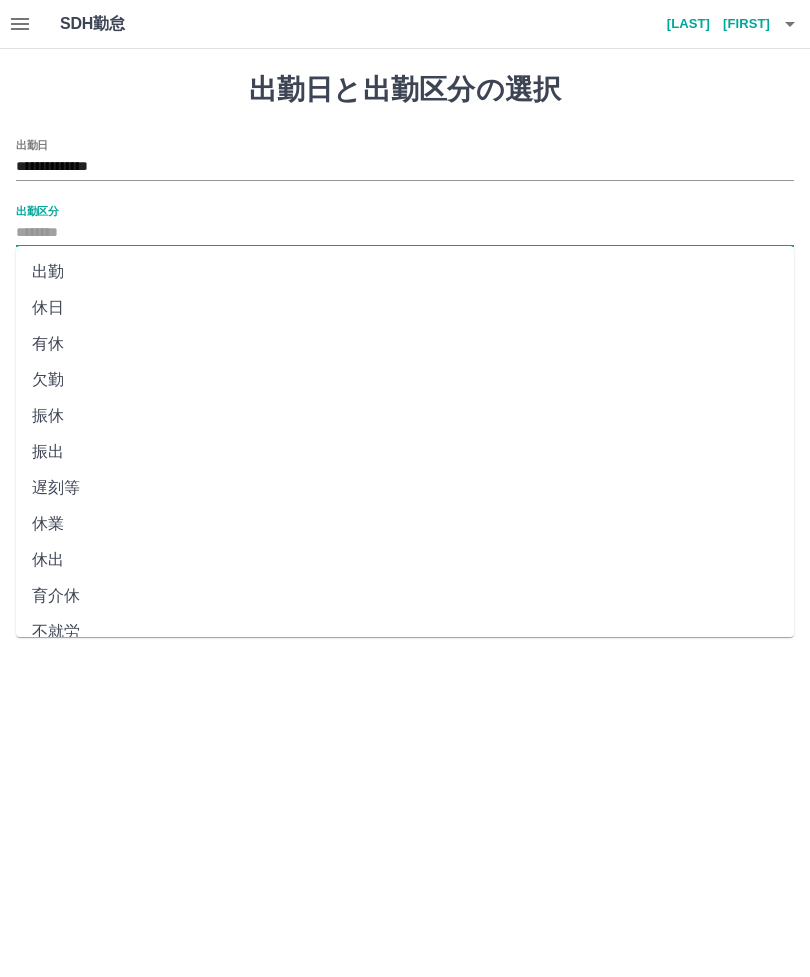 click on "出勤" at bounding box center [405, 272] 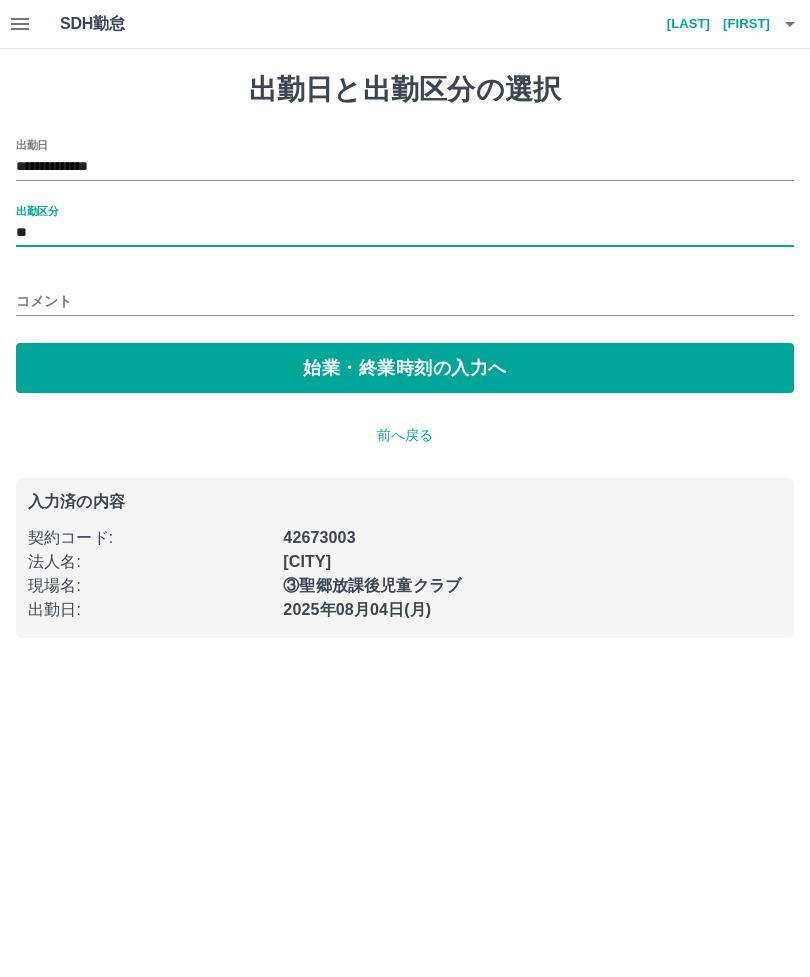 click on "始業・終業時刻の入力へ" at bounding box center (405, 368) 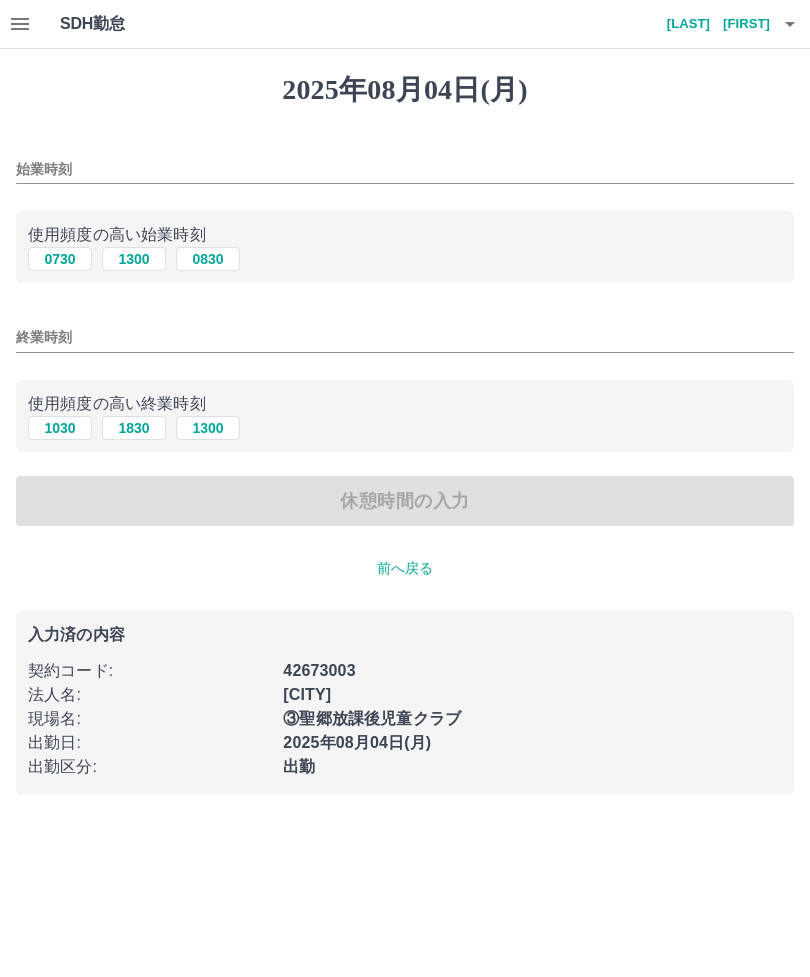 click on "2025年08月04日(月) 始業時刻 使用頻度の高い始業時刻 0730 1300 0830 終業時刻 使用頻度の高い終業時刻 1030 1830 1300 休憩時間の入力 前へ戻る 入力済の内容 契約コード : [CONTRACT_CODE] 法人名 : [CORPORATION_NAME] 現場名 : ③聖郷放課後児童クラブ 出勤日 : 2025年08月04日(月) 出勤区分 : 出勤" at bounding box center (405, 434) 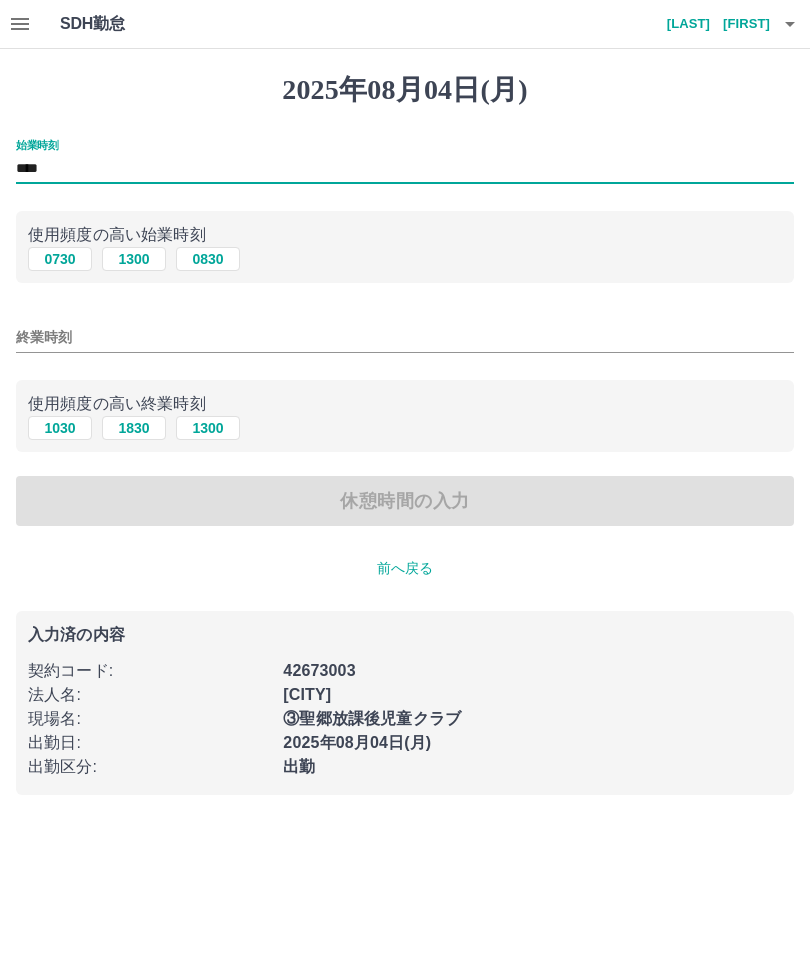 type on "****" 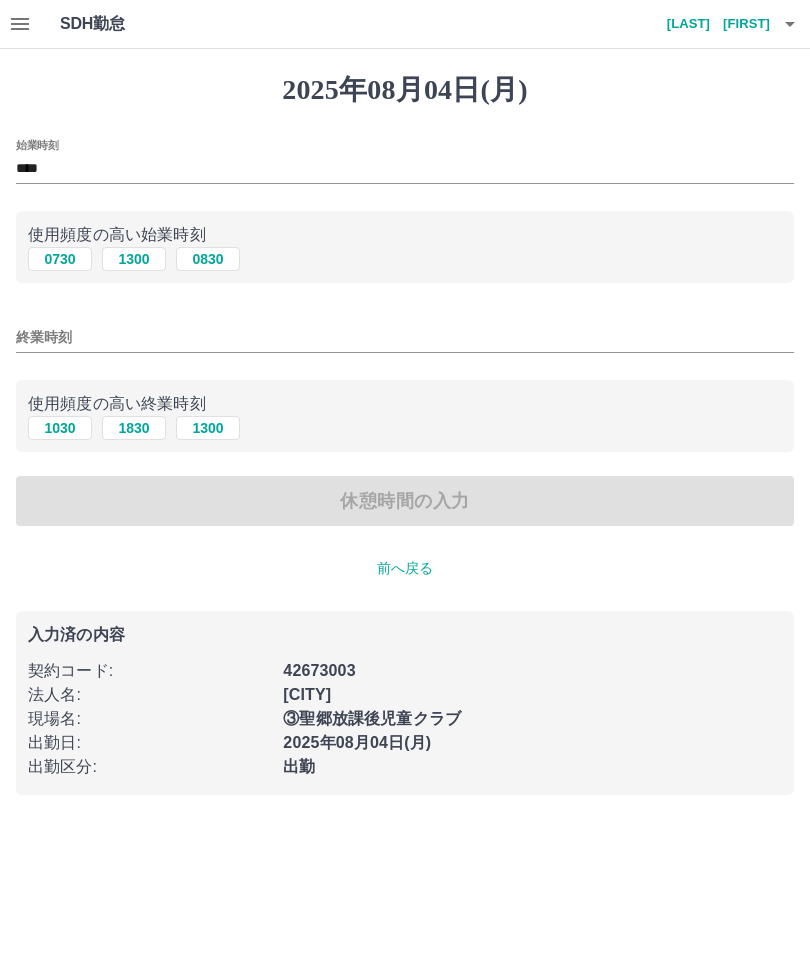 click on "終業時刻" at bounding box center (405, 337) 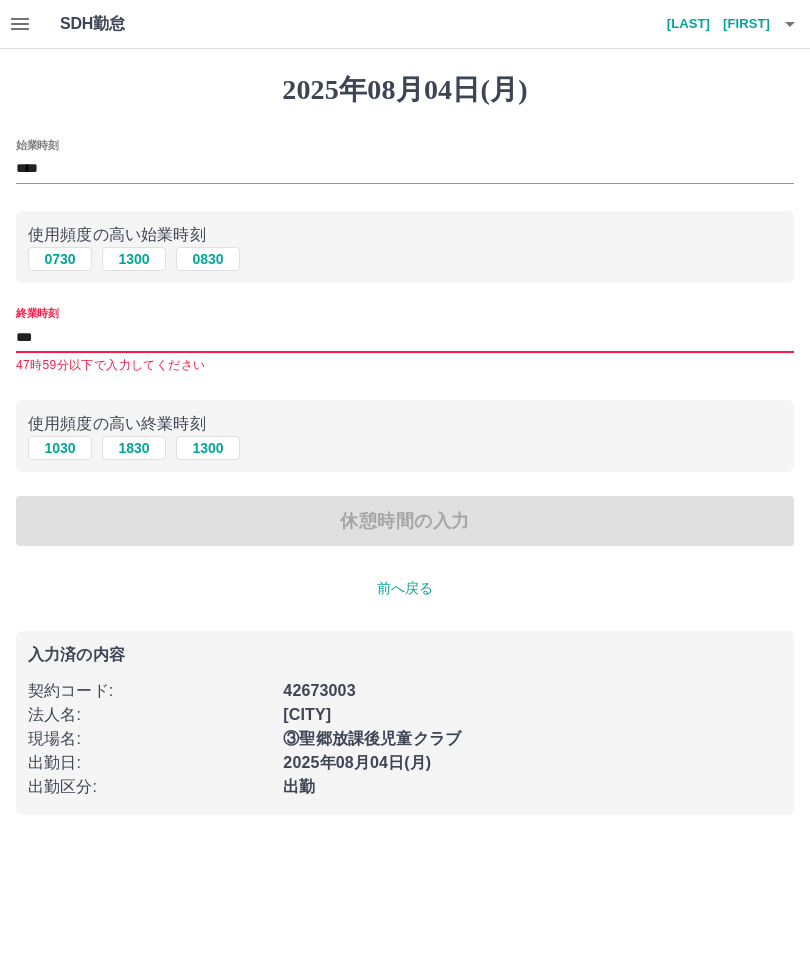 type on "****" 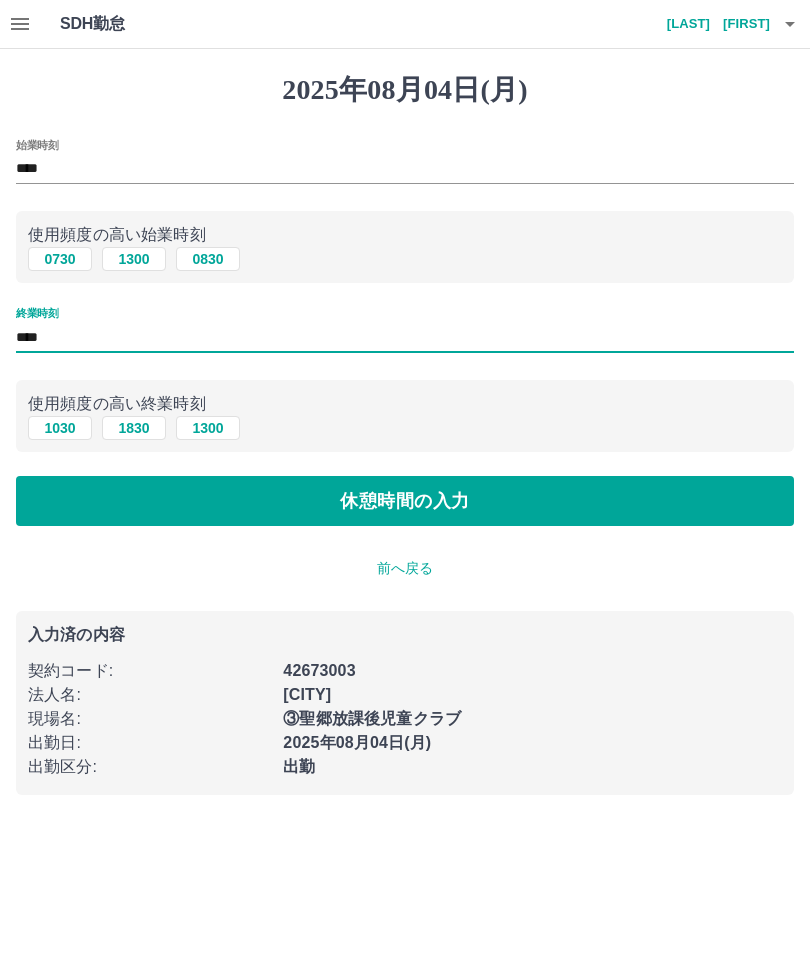 click on "休憩時間の入力" at bounding box center [405, 501] 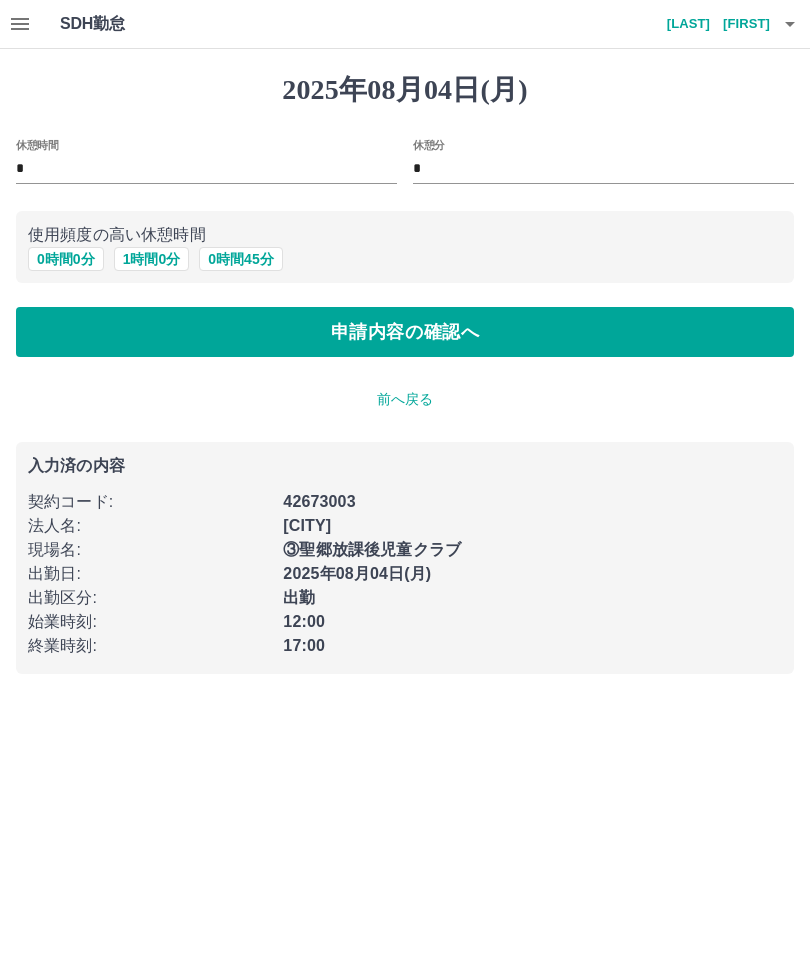 click on "申請内容の確認へ" at bounding box center [405, 332] 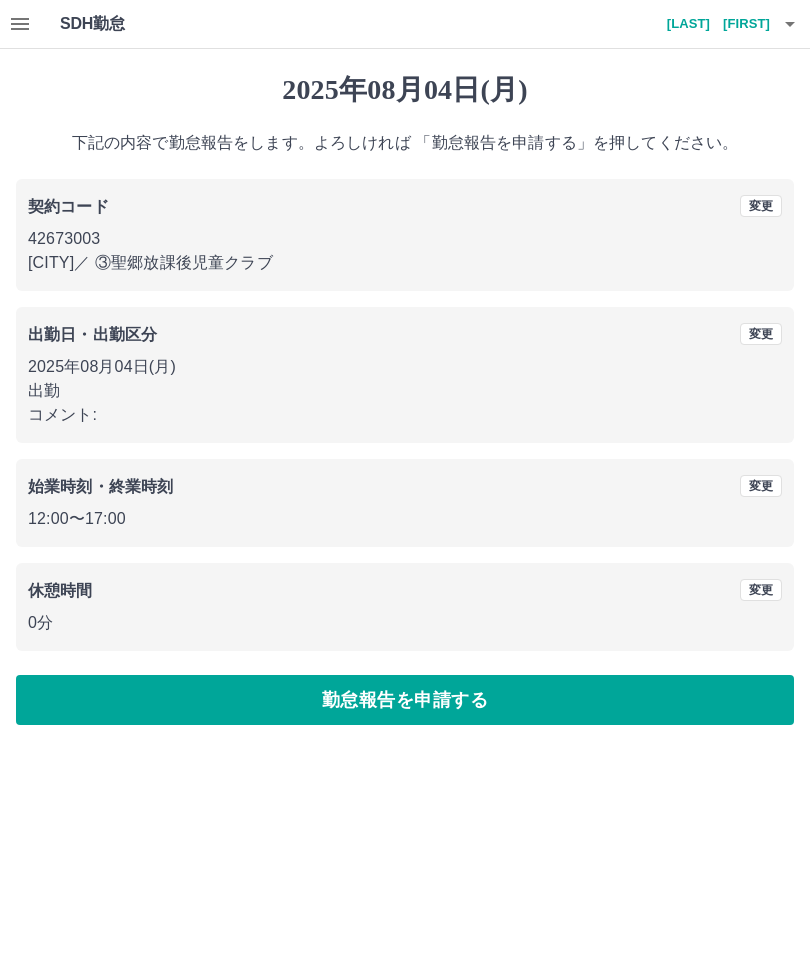 click on "勤怠報告を申請する" at bounding box center (405, 700) 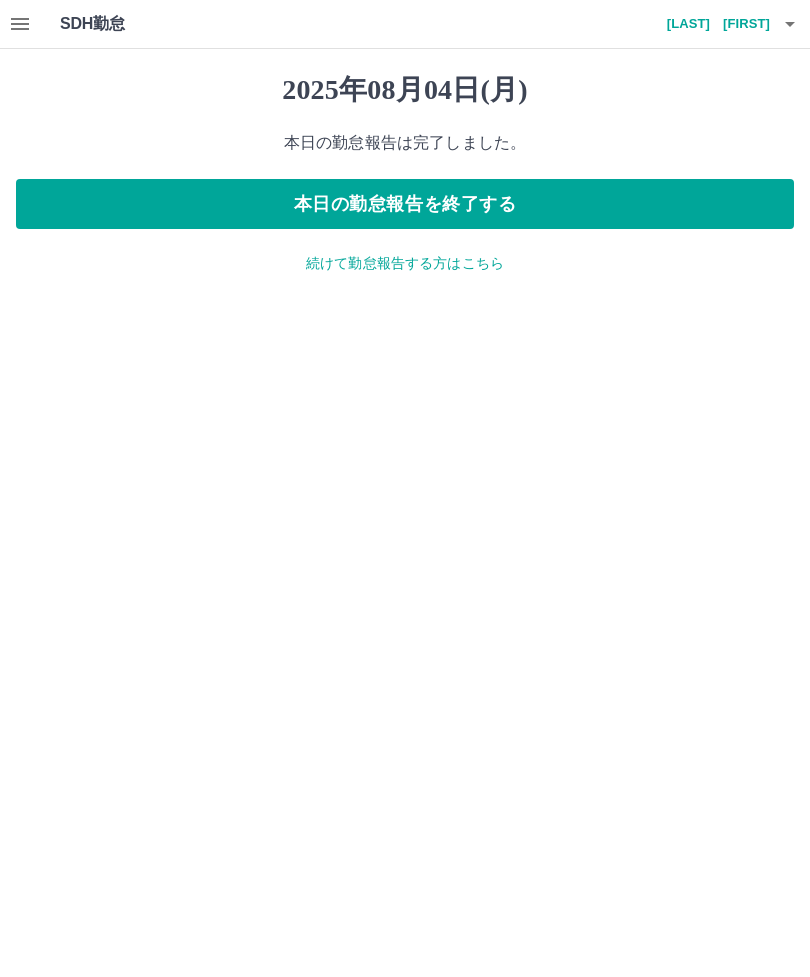 click on "SDH勤怠 [LAST]　[FIRST] 2025年08月04日(月) 本日の勤怠報告は完了しました。 本日の勤怠報告を終了する 続けて勤怠報告する方はこちら SDH勤怠" at bounding box center [405, 149] 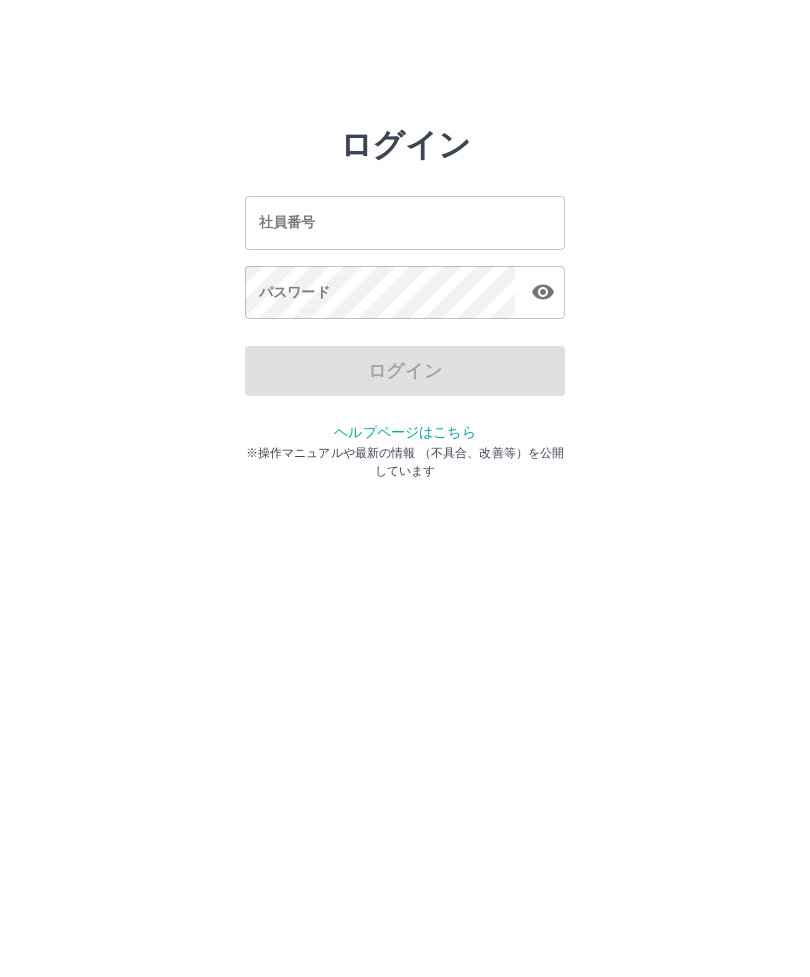 scroll, scrollTop: 0, scrollLeft: 0, axis: both 